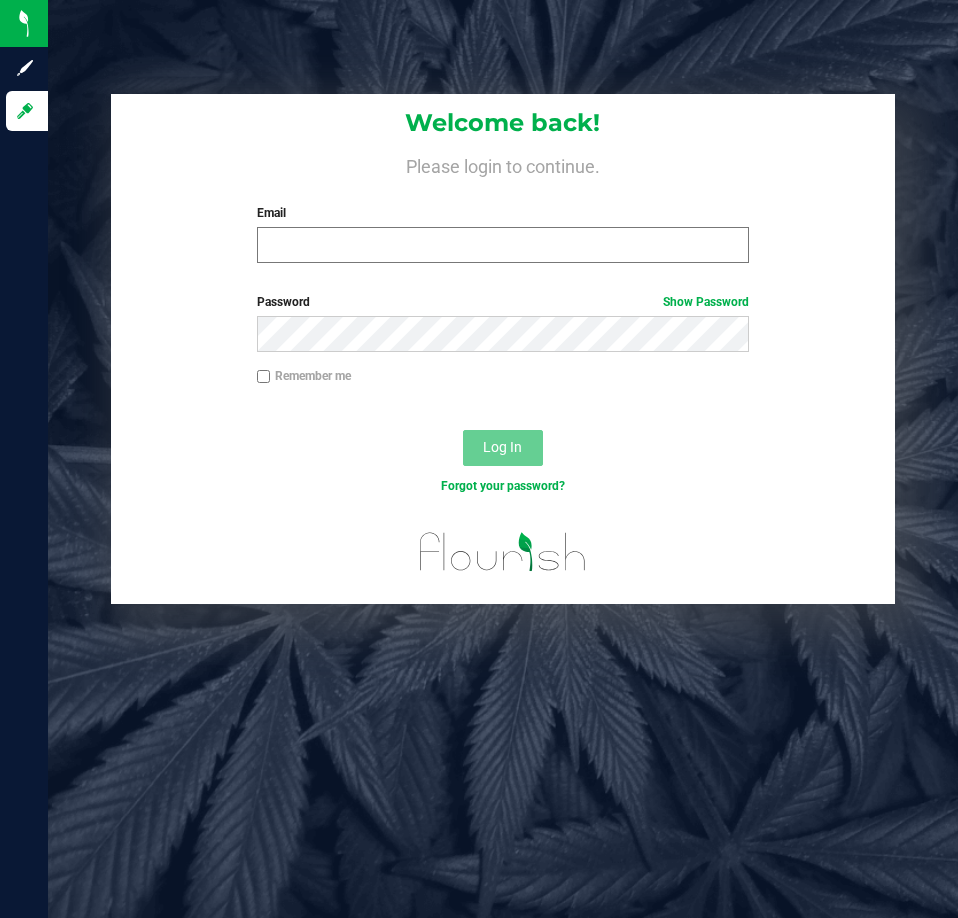 scroll, scrollTop: 0, scrollLeft: 0, axis: both 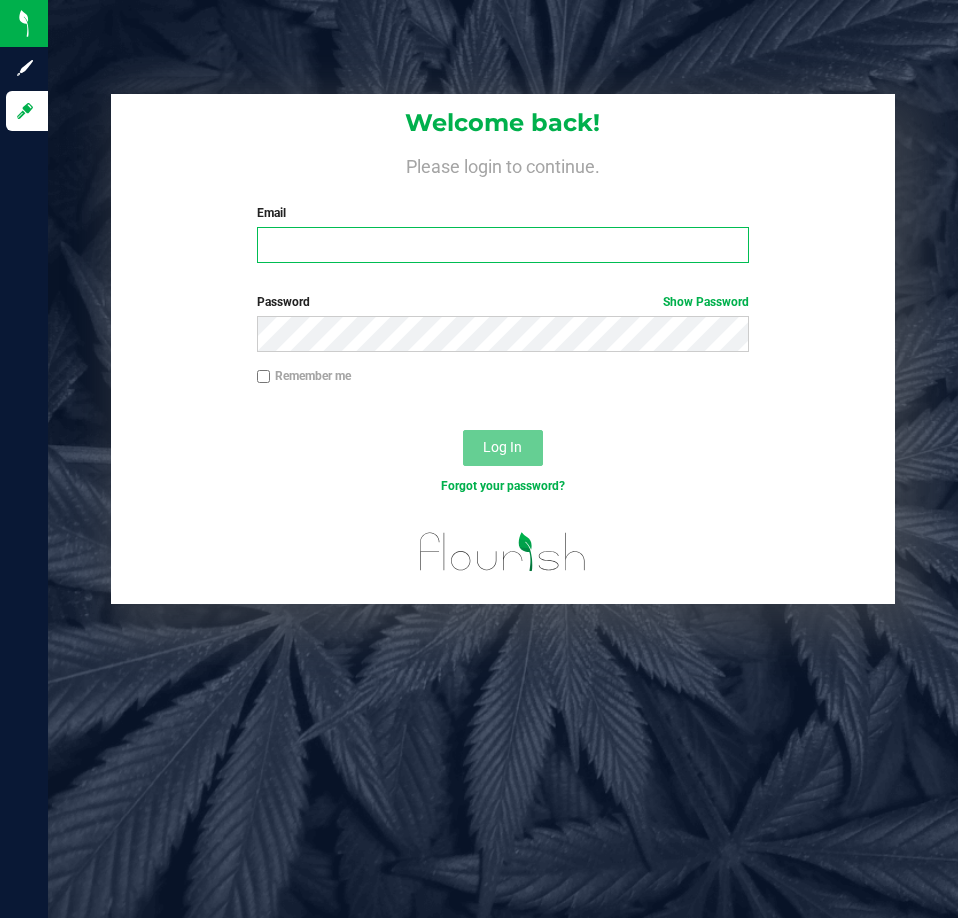 click on "Email" at bounding box center [503, 245] 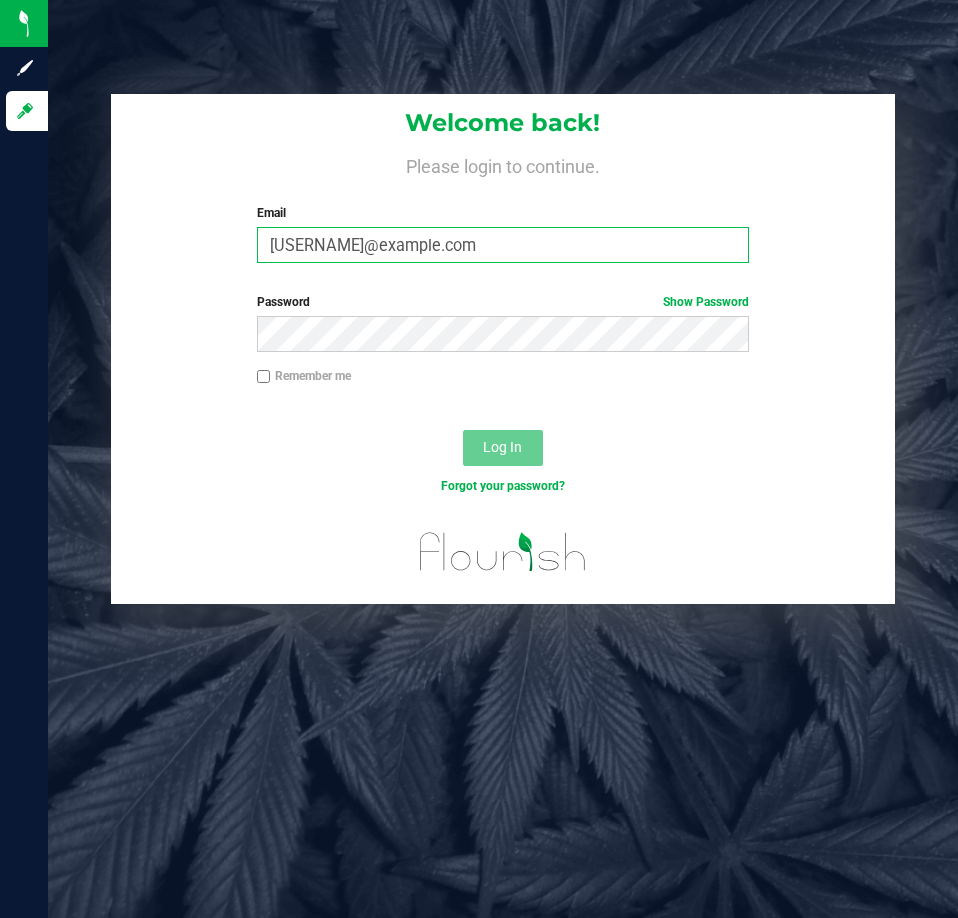 type on "ktomaskovich@liveparallel.com" 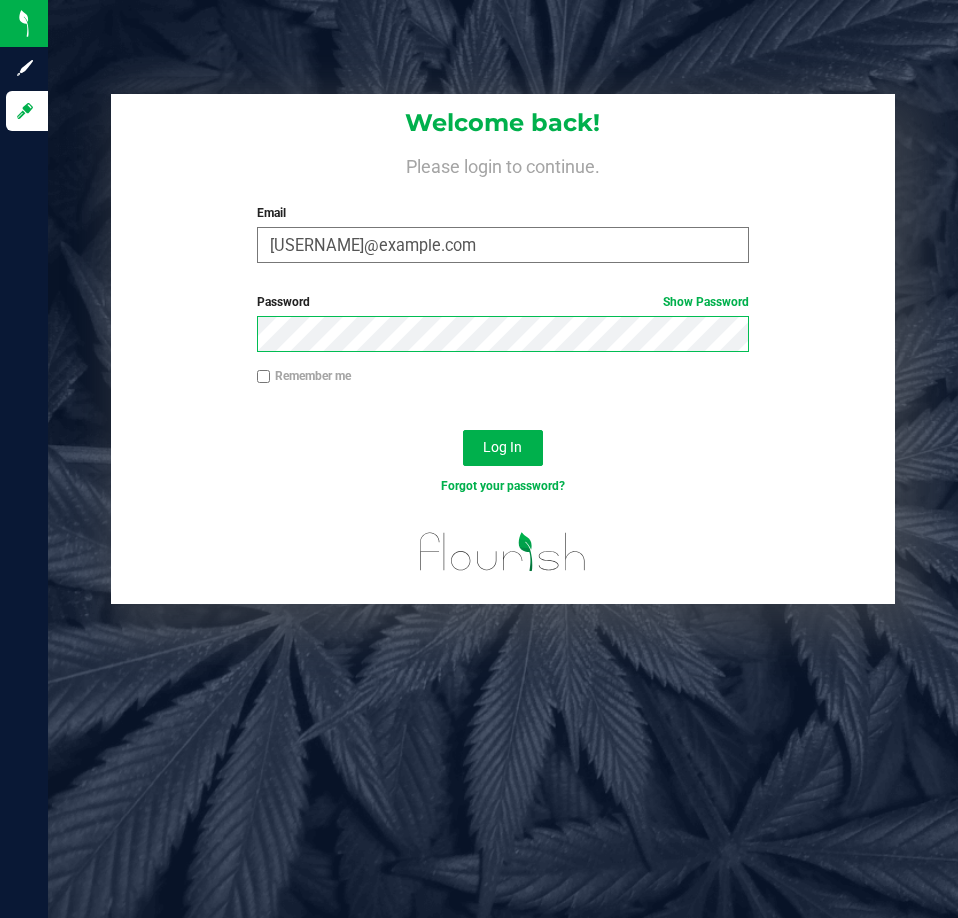 click on "Log In" at bounding box center [503, 448] 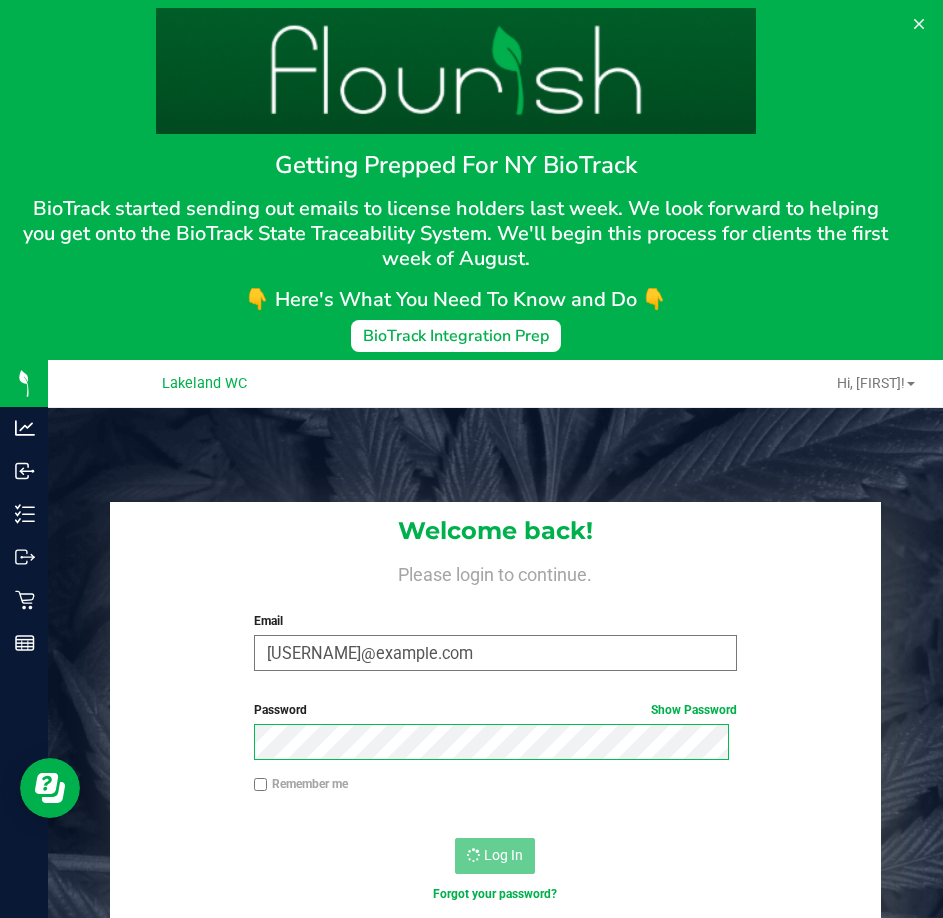 scroll, scrollTop: 0, scrollLeft: 0, axis: both 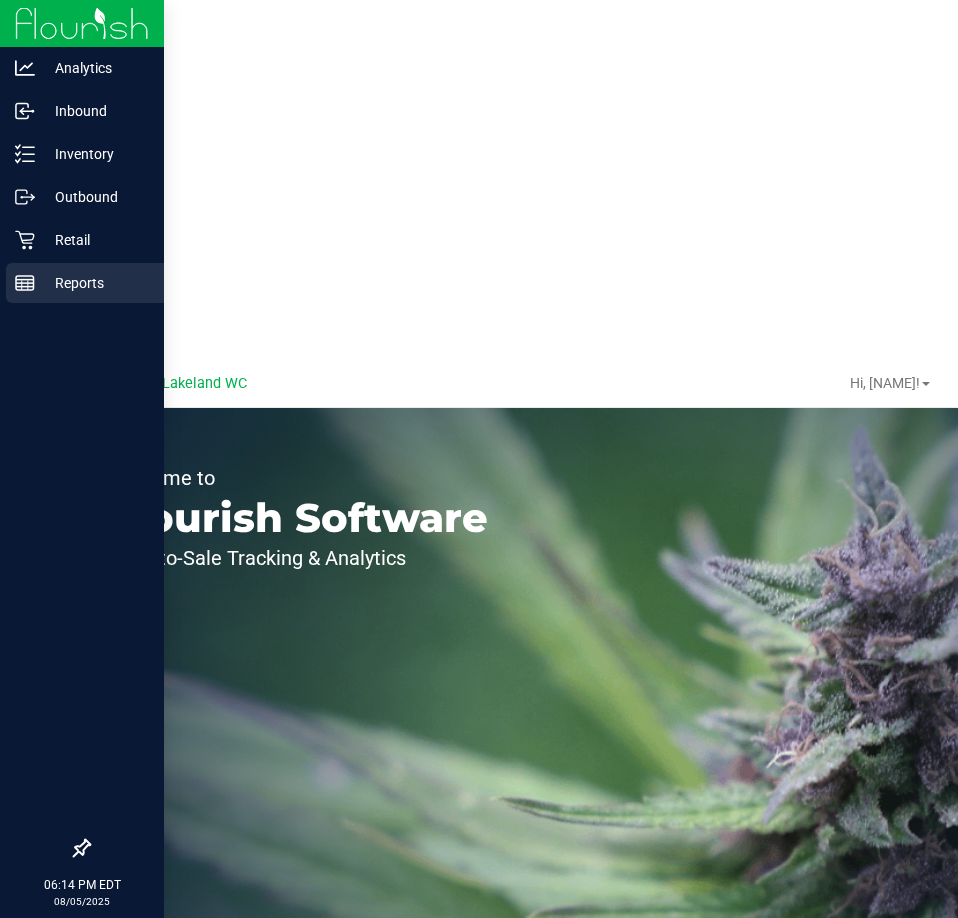 click on "Reports" at bounding box center (95, 283) 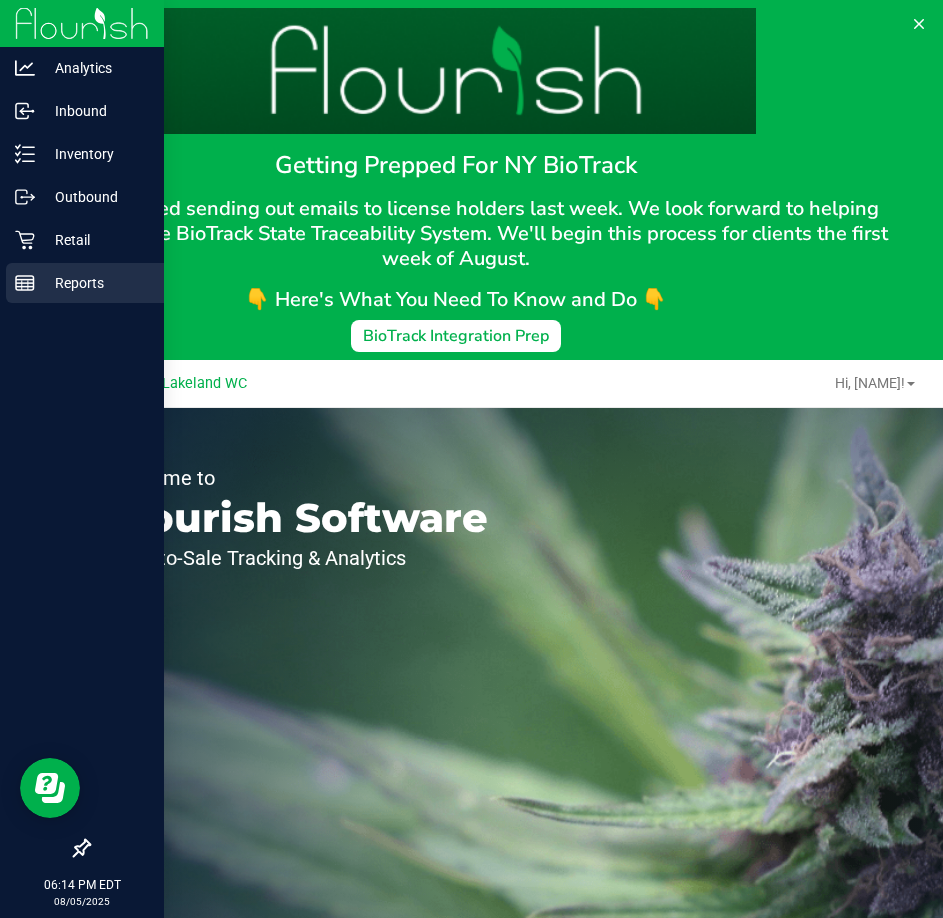 scroll, scrollTop: 0, scrollLeft: 0, axis: both 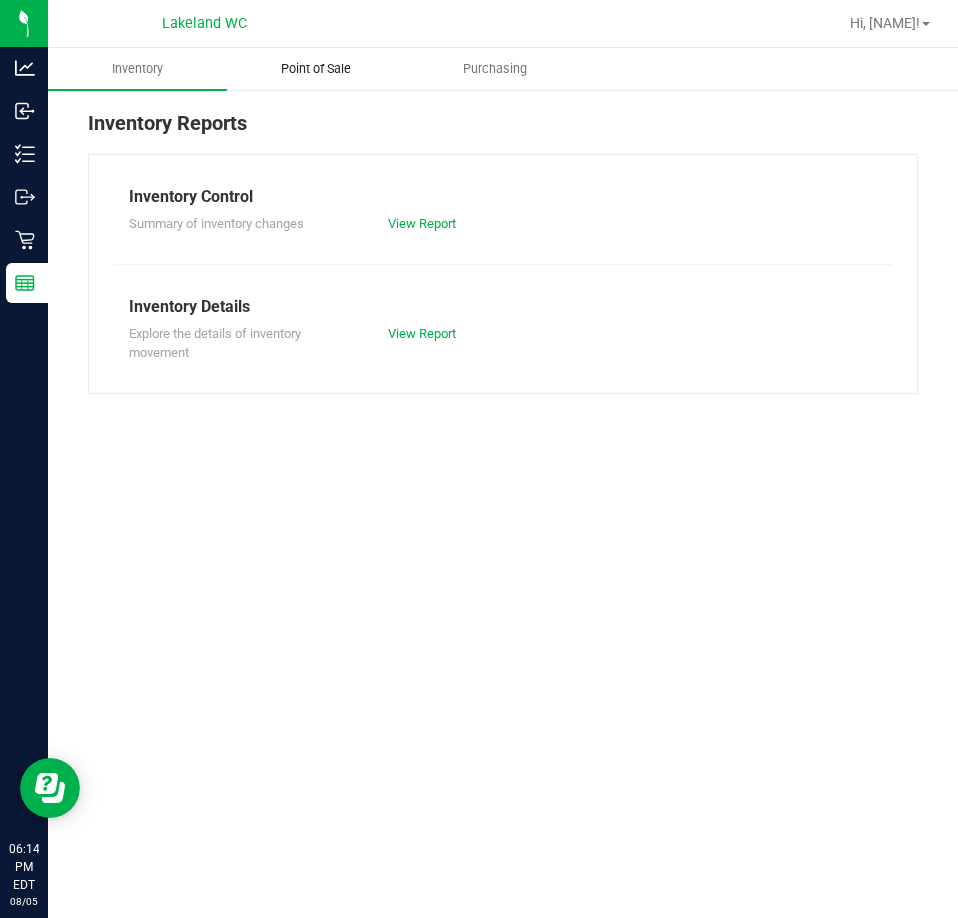 click on "Point of Sale" at bounding box center (316, 69) 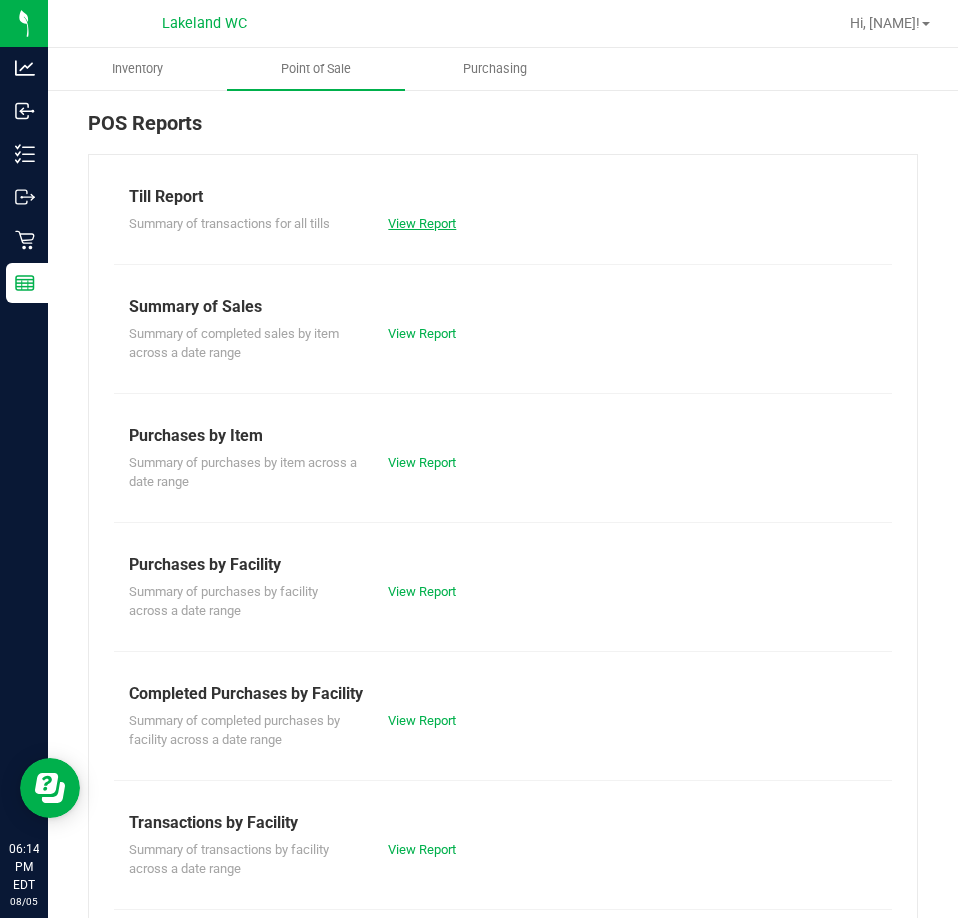 click on "View Report" at bounding box center (422, 223) 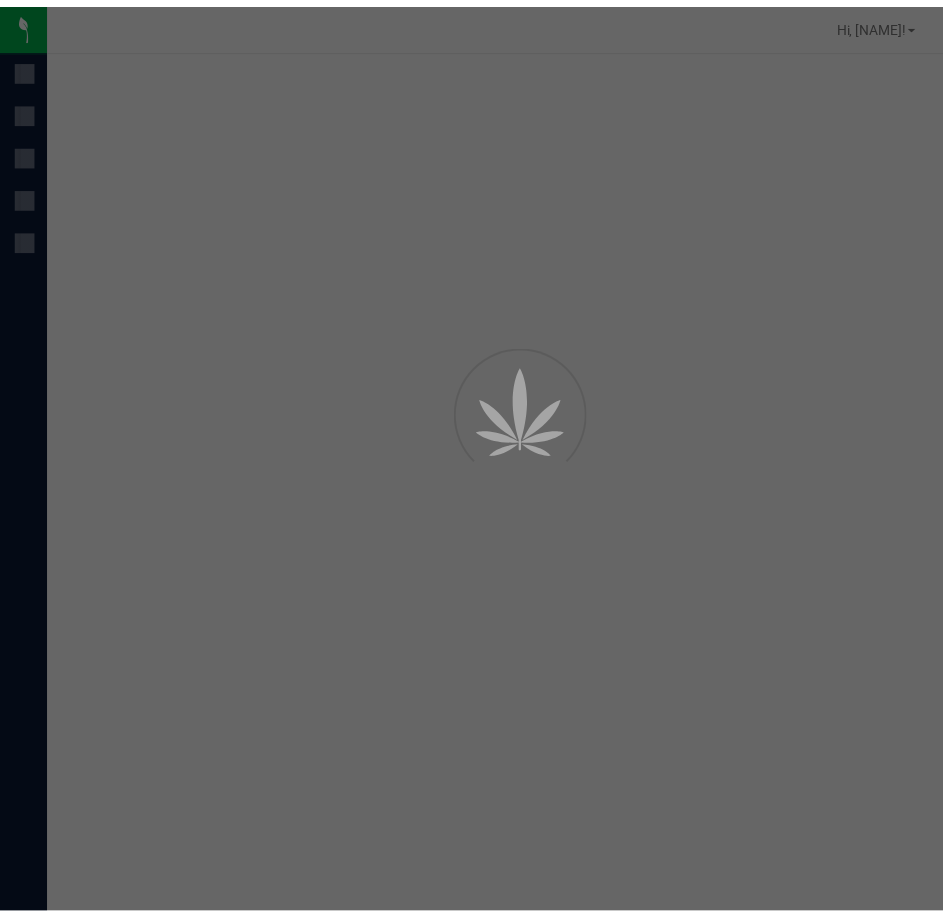 scroll, scrollTop: 0, scrollLeft: 0, axis: both 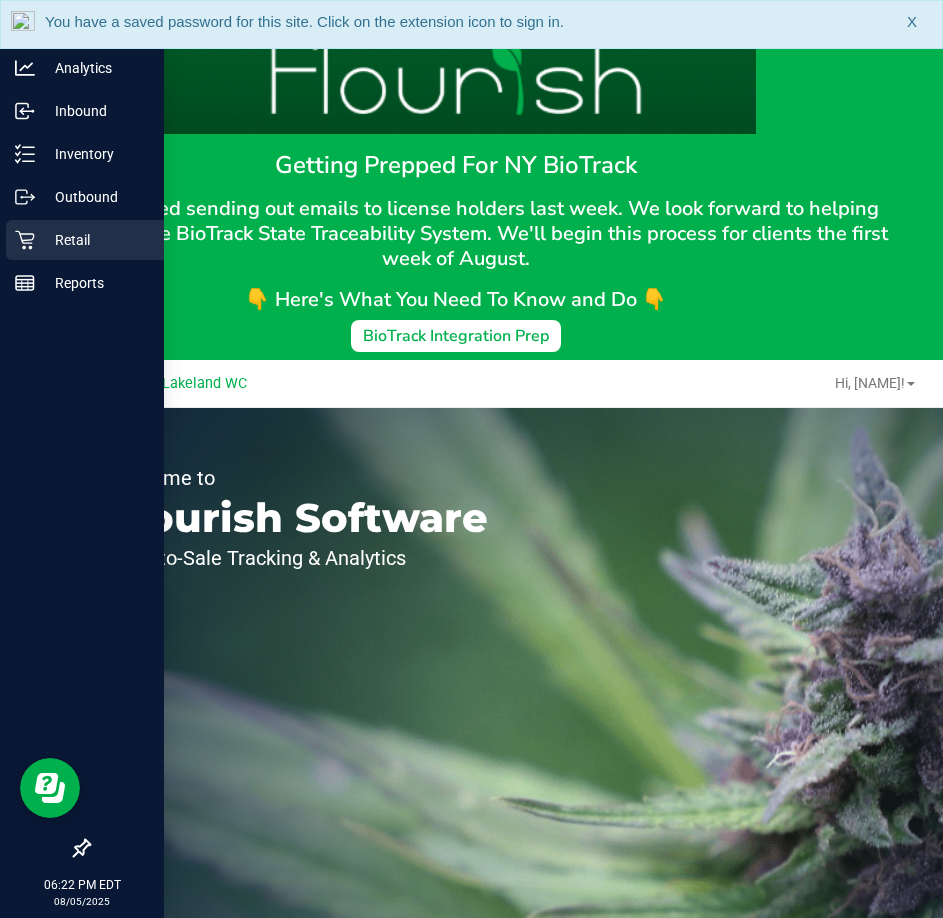 click on "Retail" at bounding box center [95, 240] 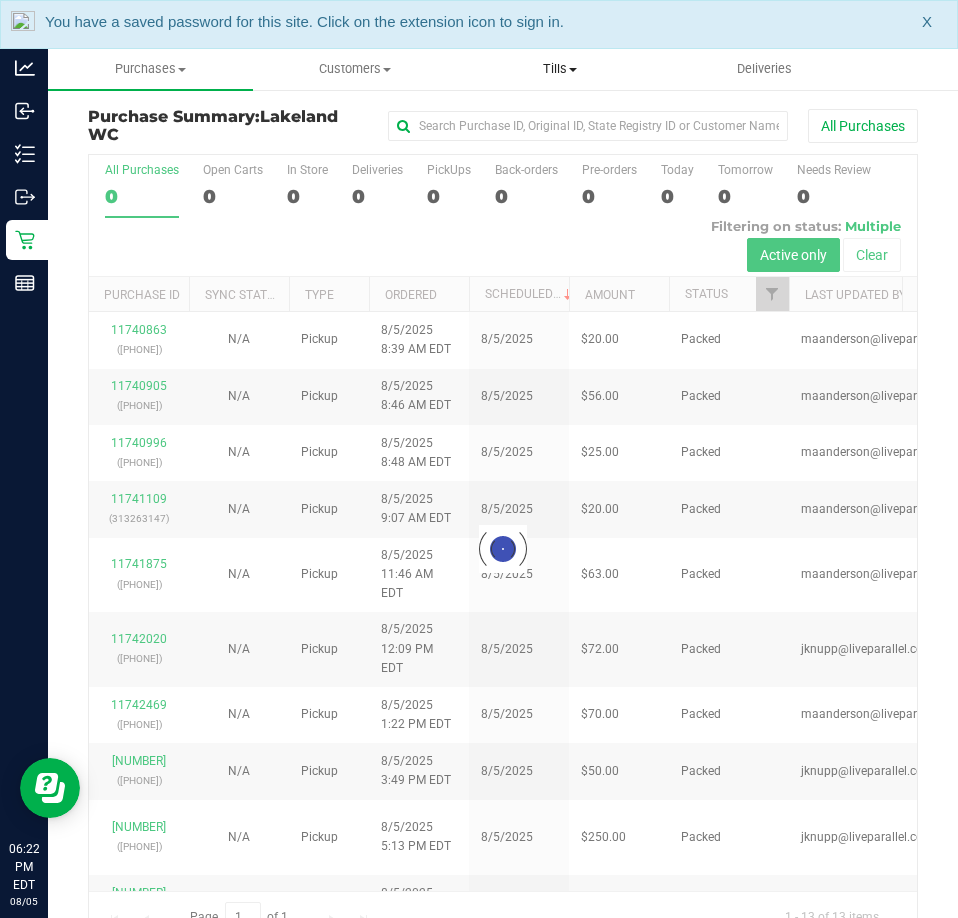 click on "Tills" at bounding box center (560, 69) 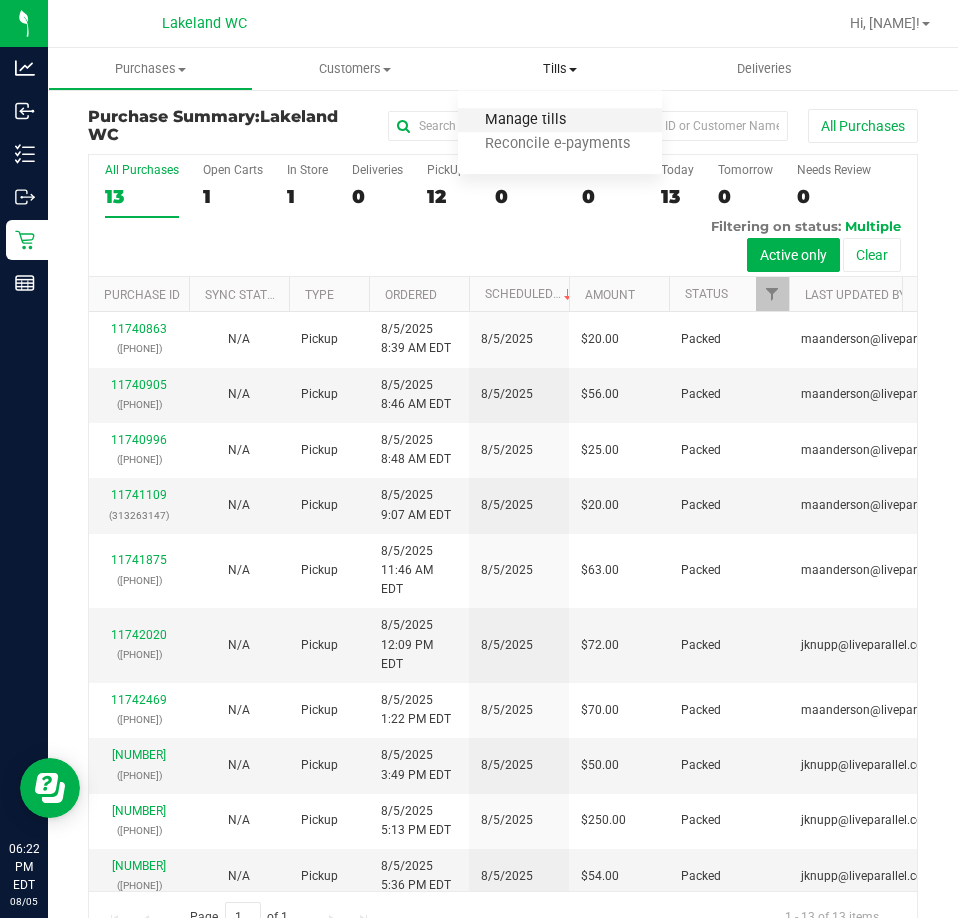 click on "Manage tills" at bounding box center [525, 120] 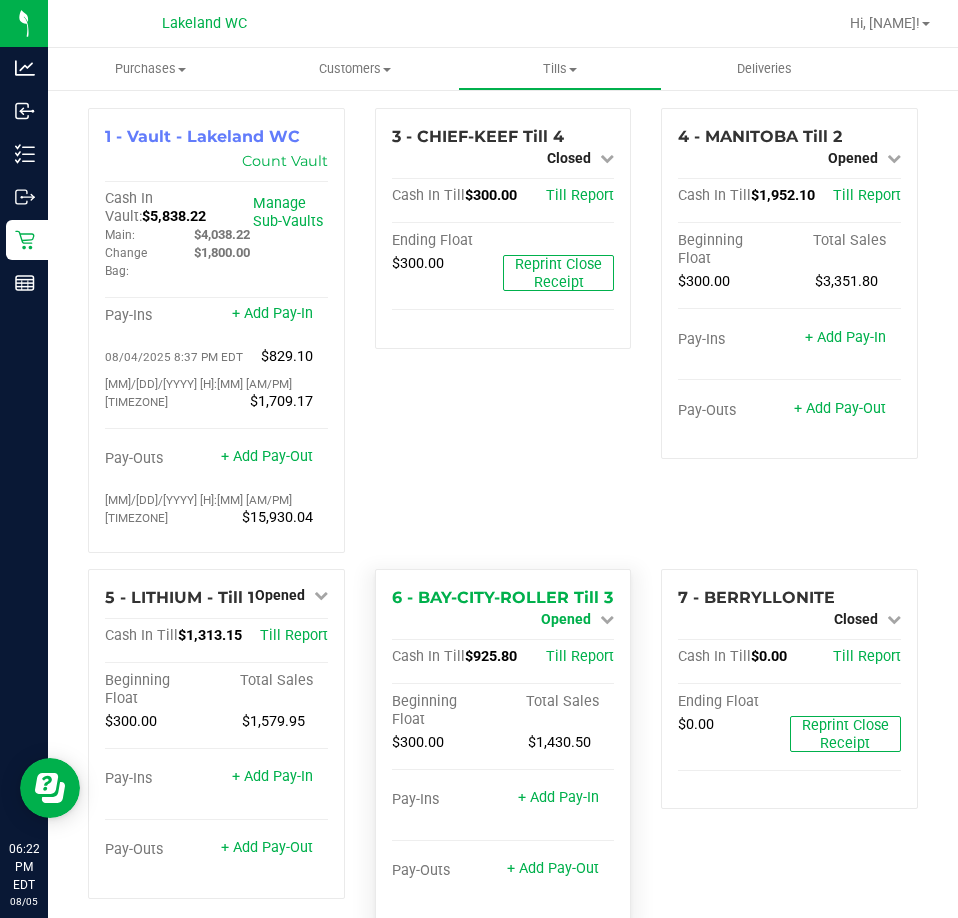 click on "Opened" at bounding box center (577, 619) 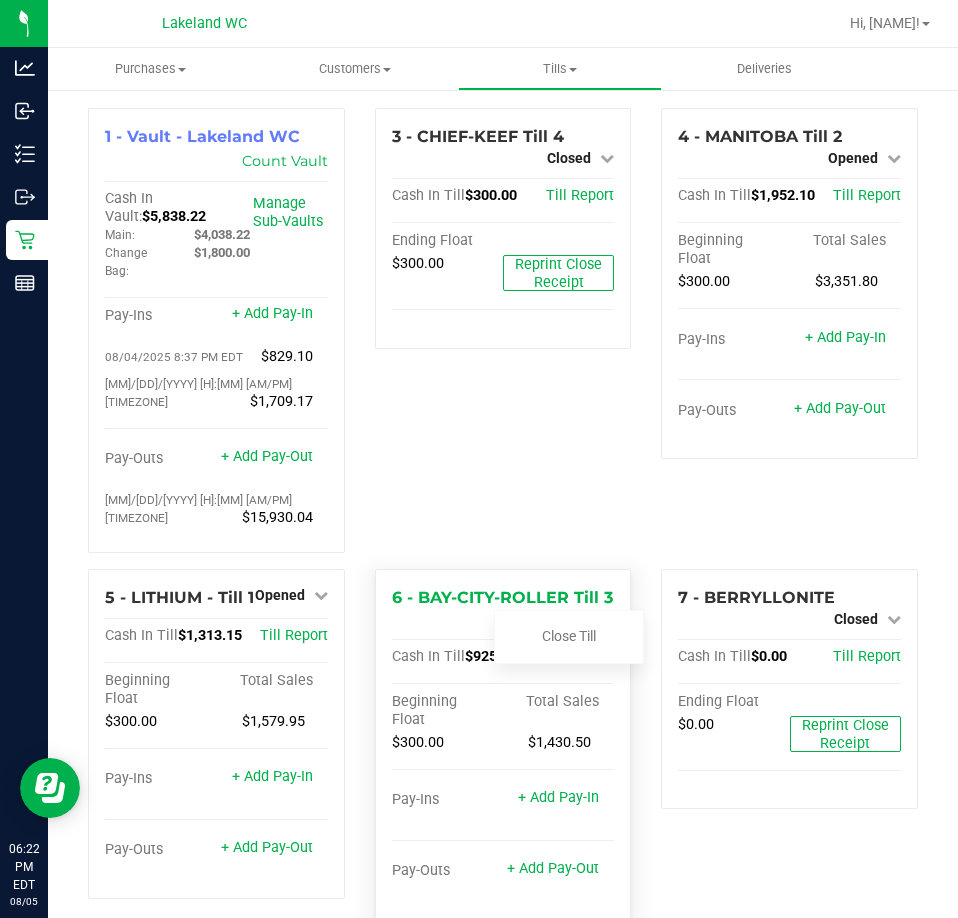 click on "Close Till" at bounding box center (569, 637) 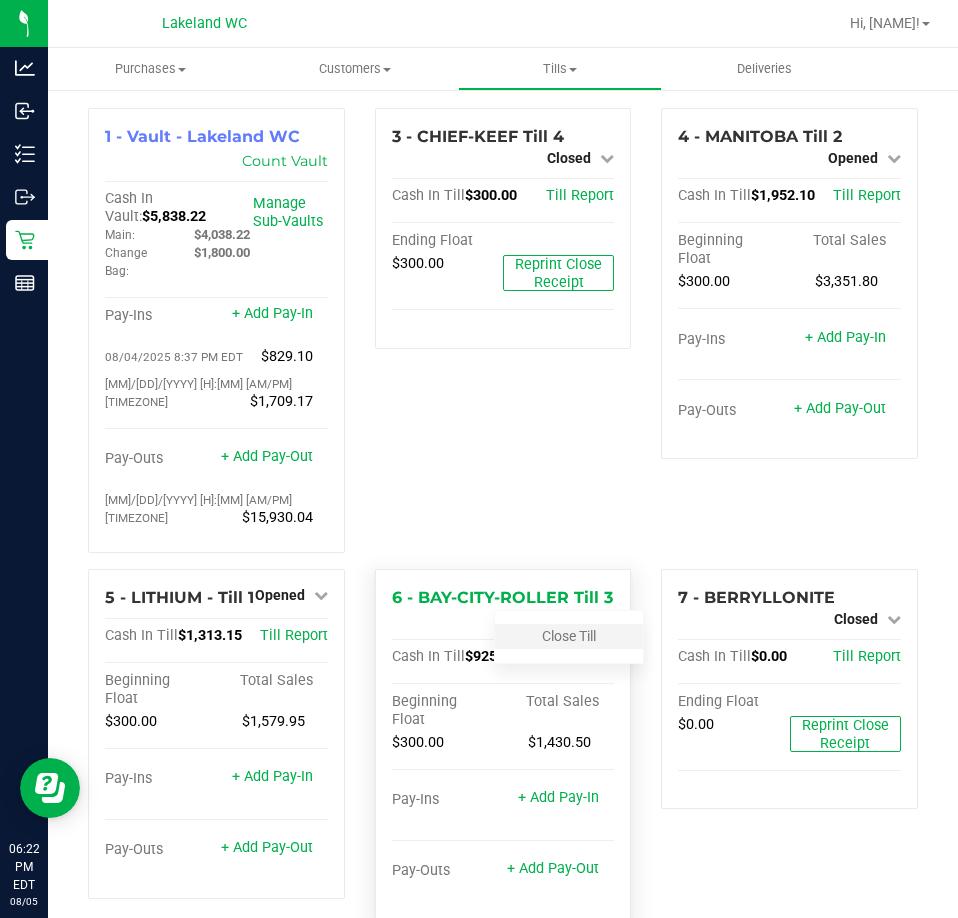 click on "Close Till" at bounding box center (569, 636) 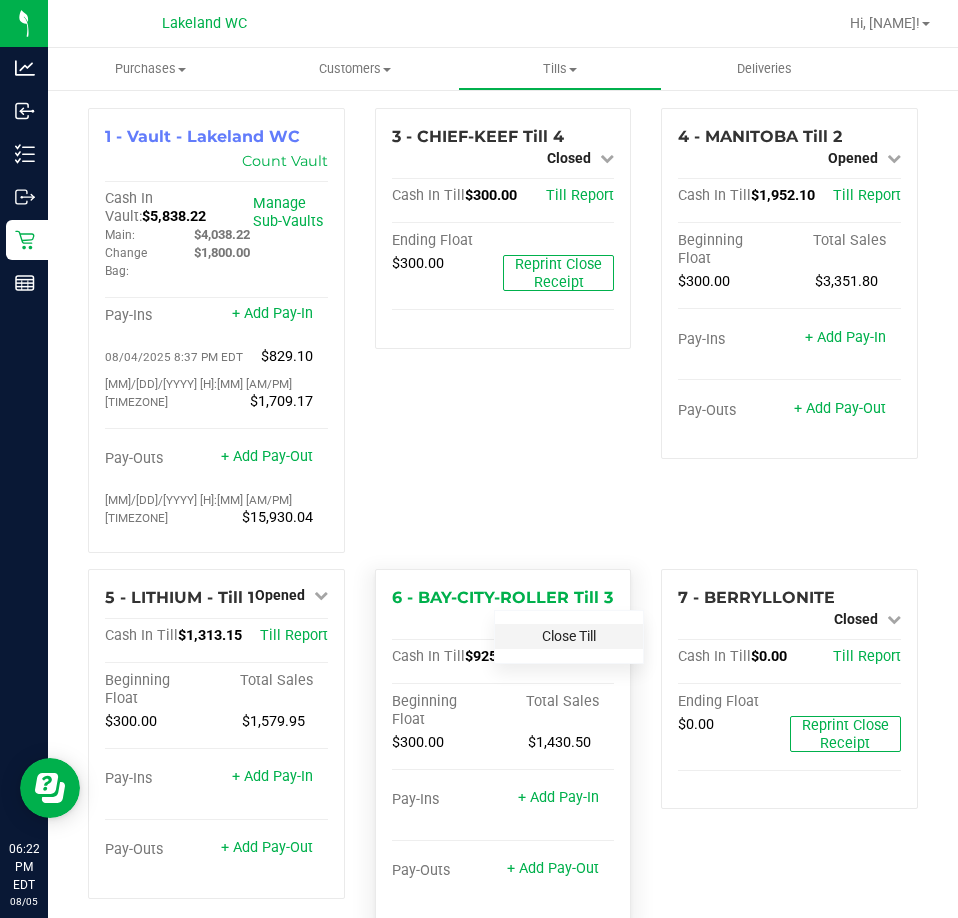 click on "Close Till" at bounding box center [569, 636] 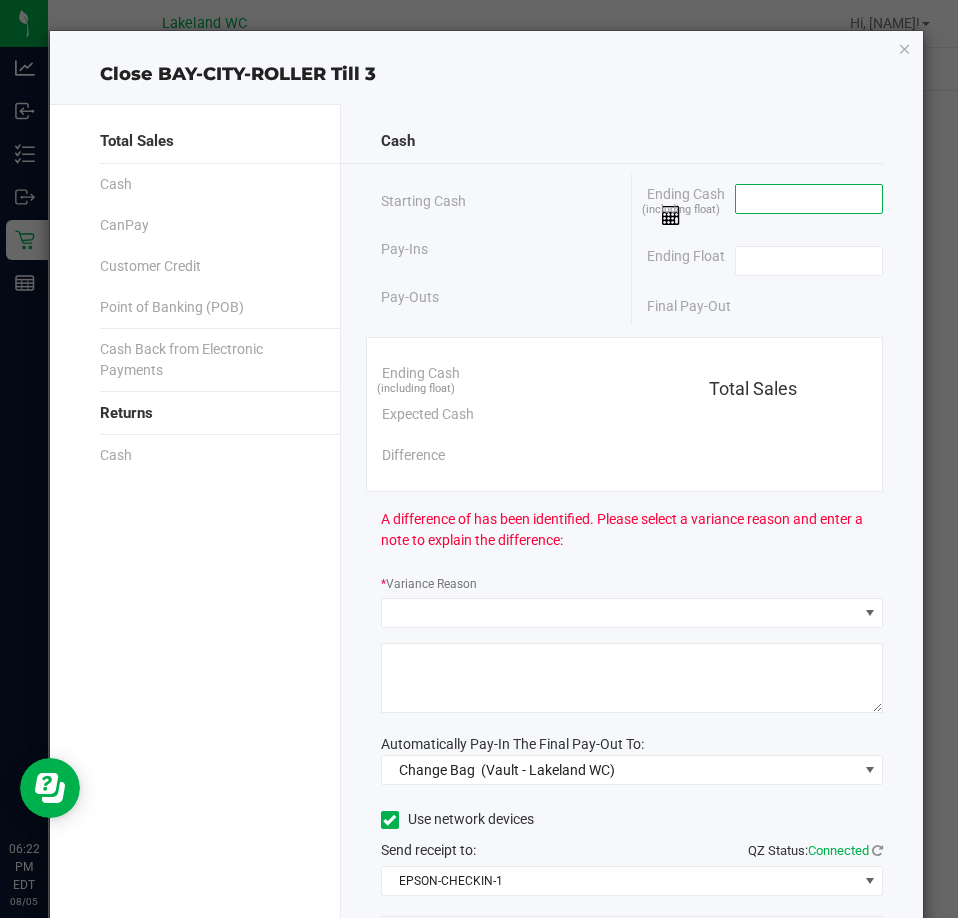 click at bounding box center [809, 199] 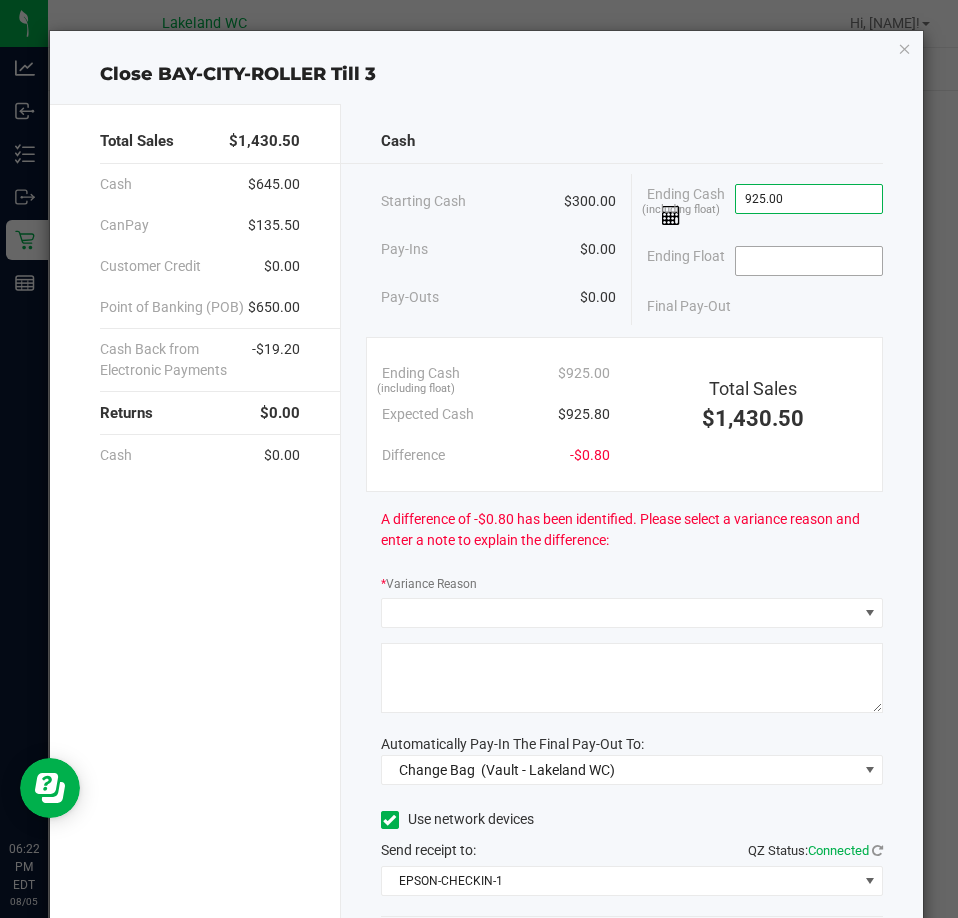 type on "$925.00" 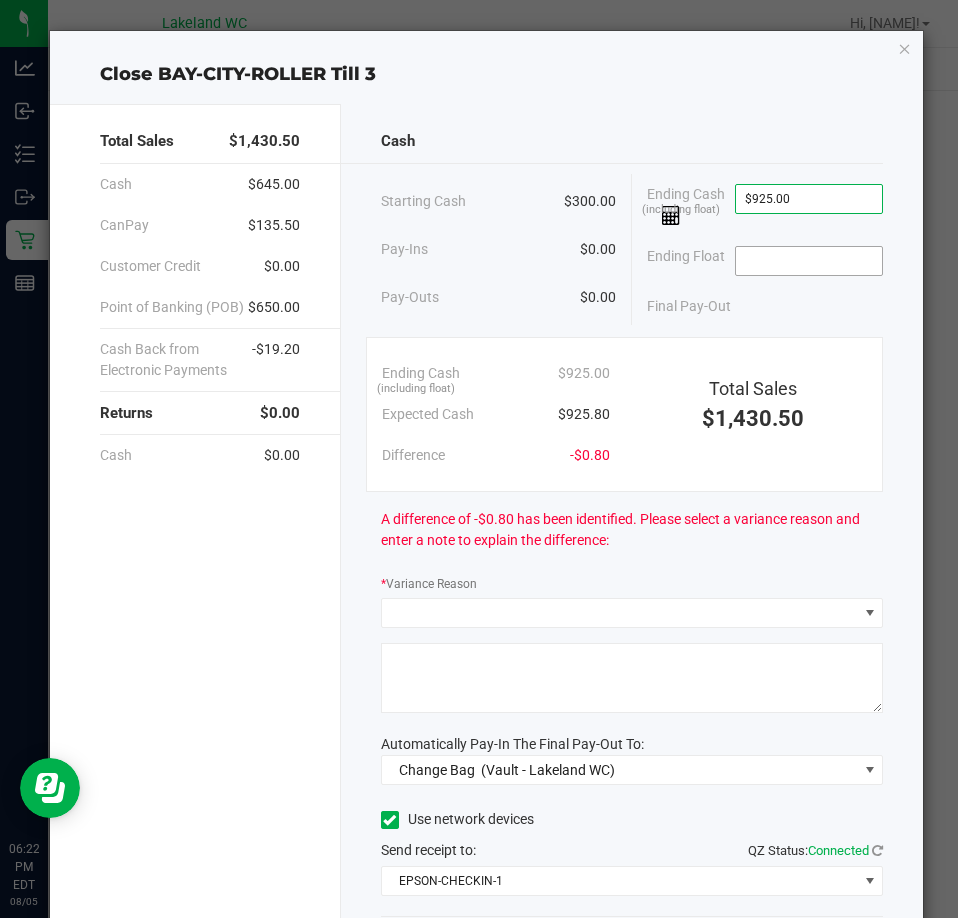 click at bounding box center (809, 261) 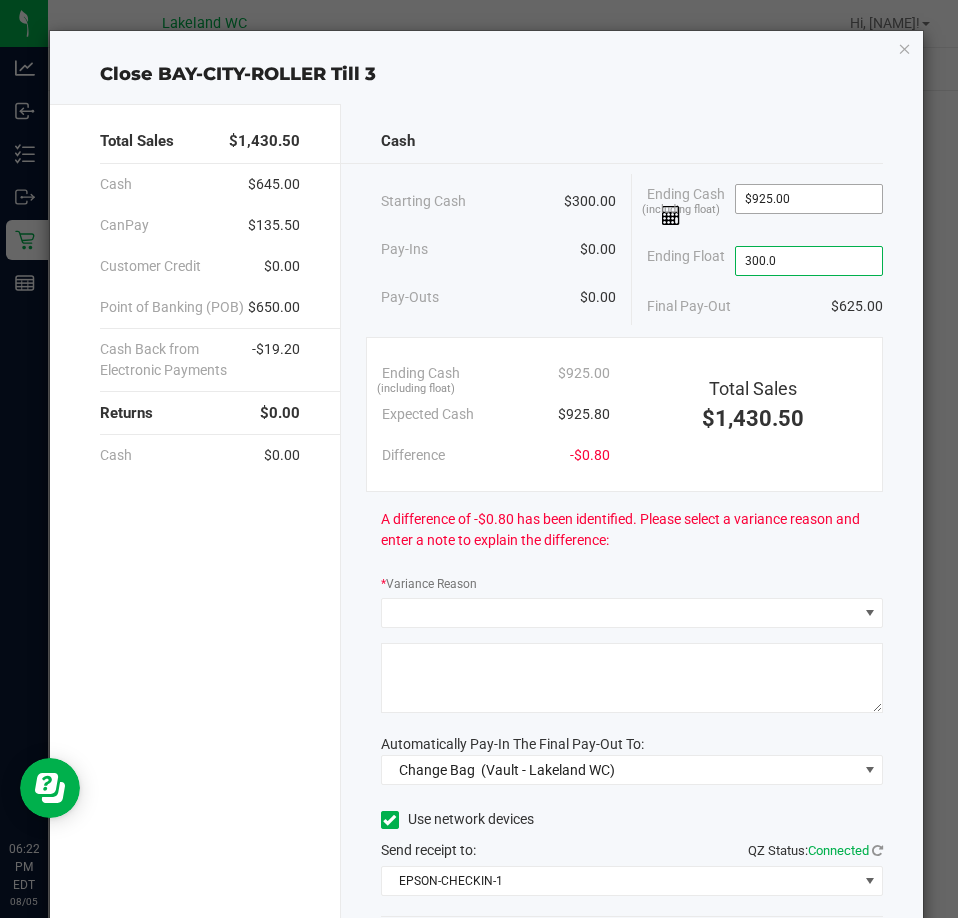 type on "300.0" 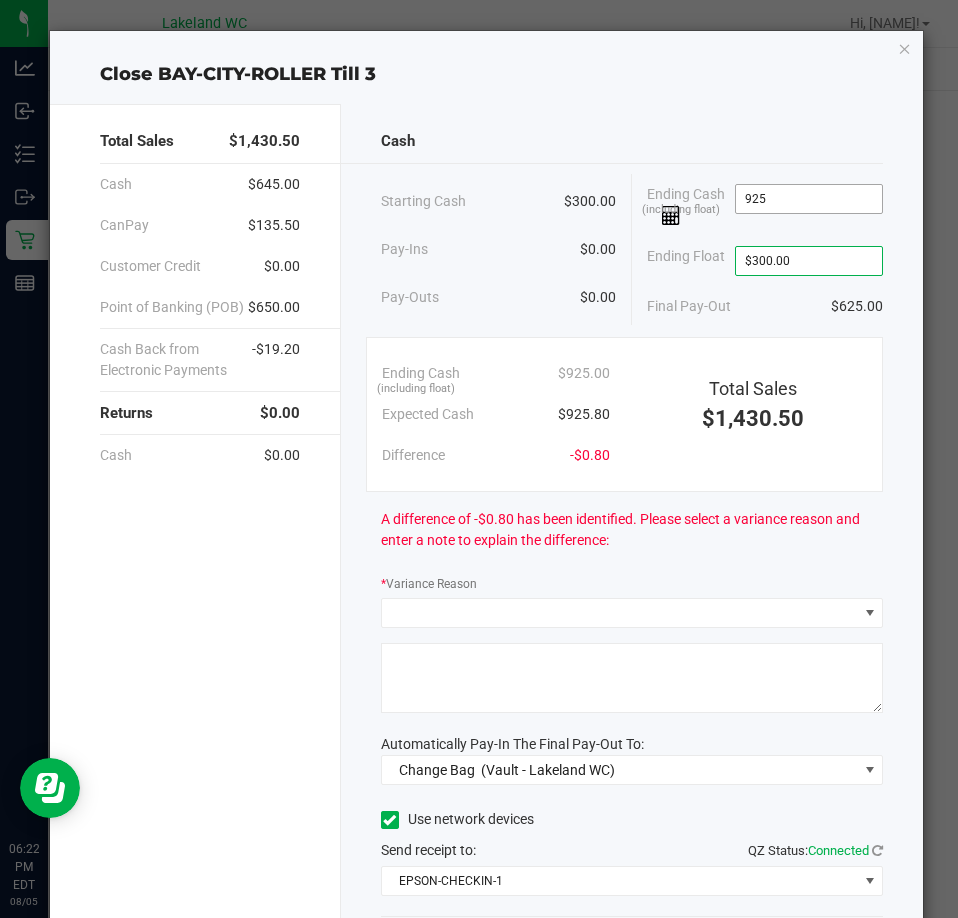 click on "925" at bounding box center [809, 199] 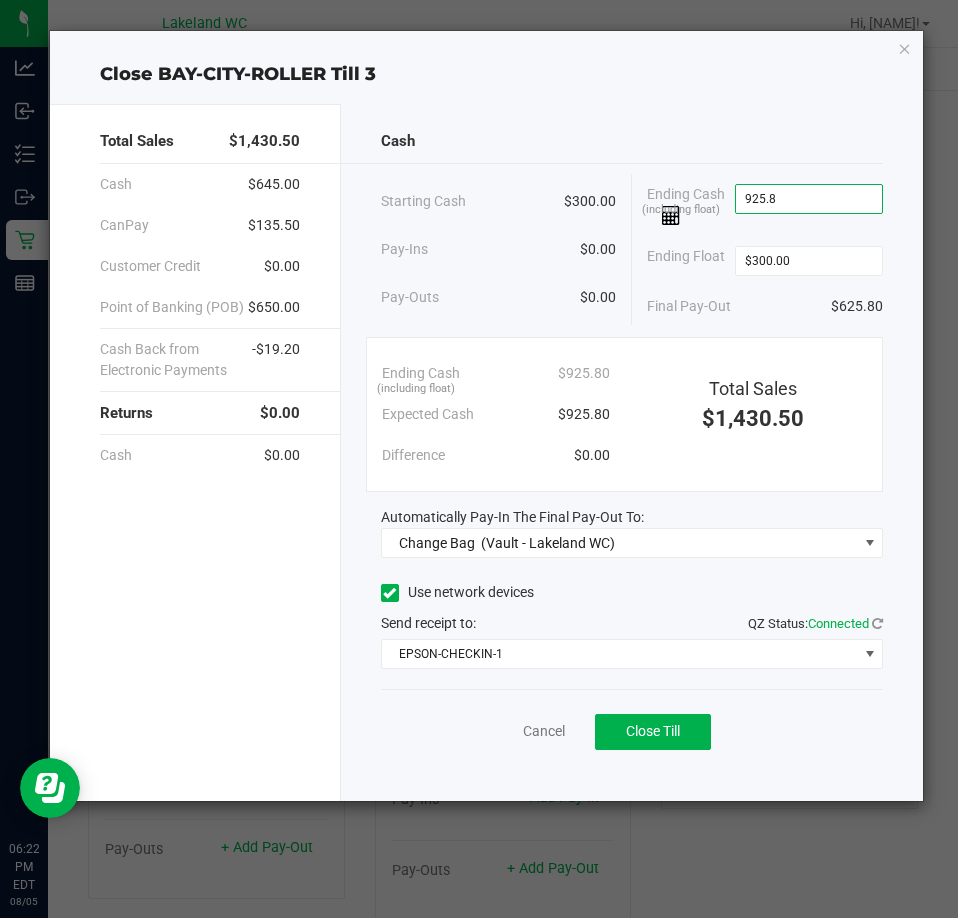 type on "$925.80" 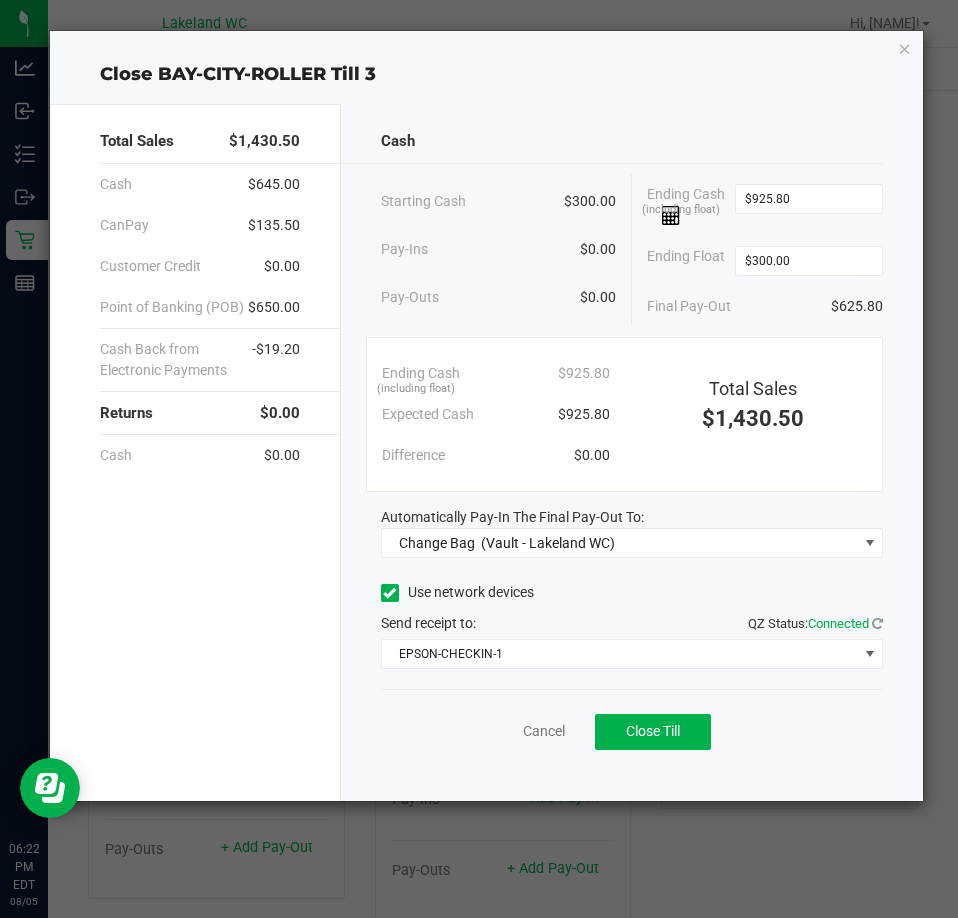 click on "Final Pay-Out $625.80" 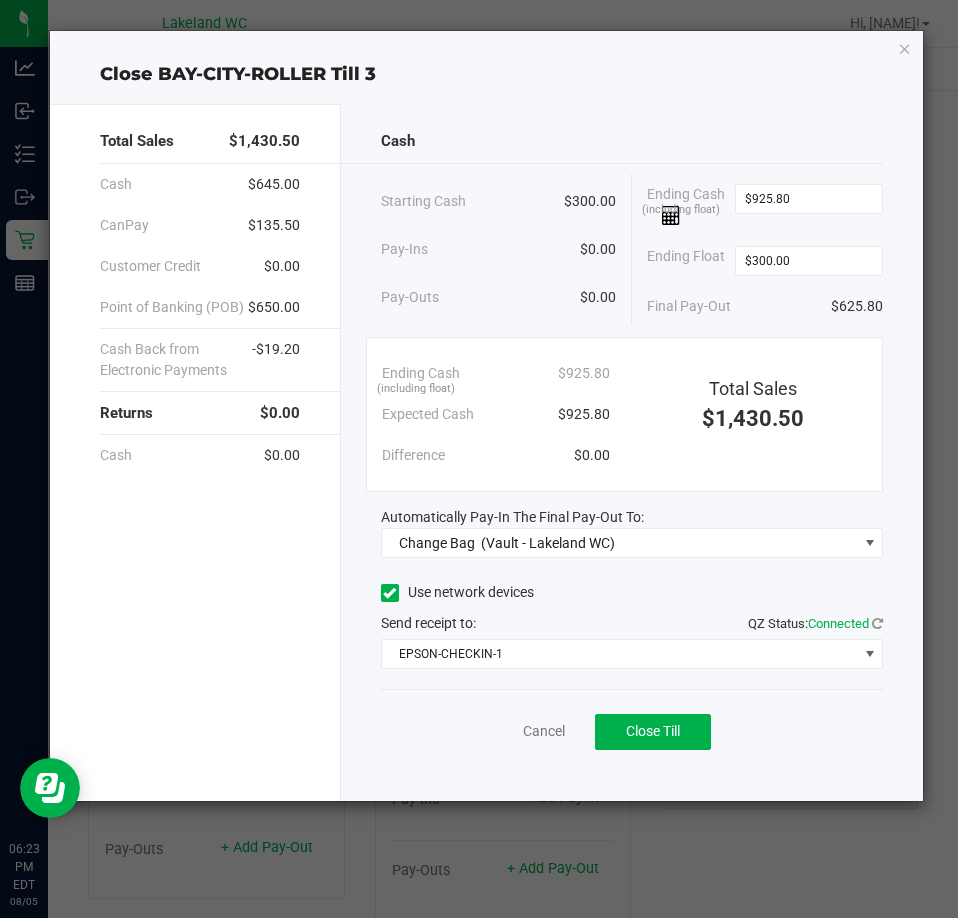 drag, startPoint x: 642, startPoint y: 512, endPoint x: 634, endPoint y: 524, distance: 14.422205 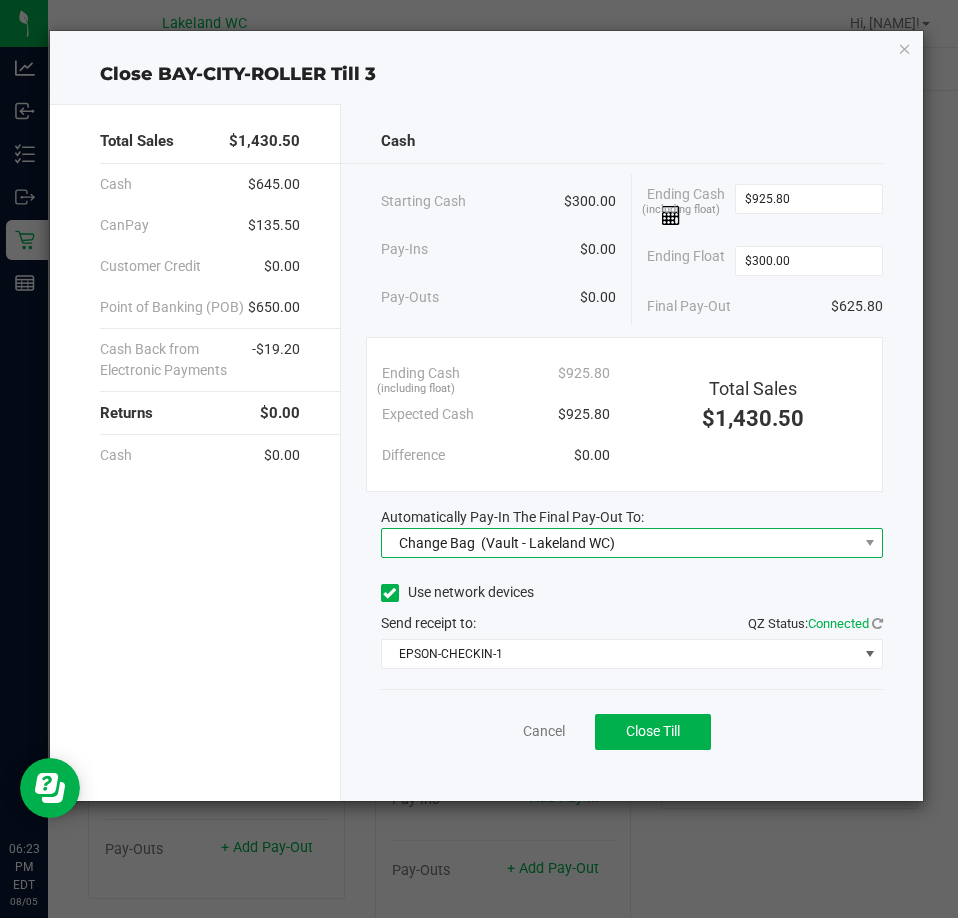 click on "Change Bag (Vault - [REGION])" at bounding box center (619, 543) 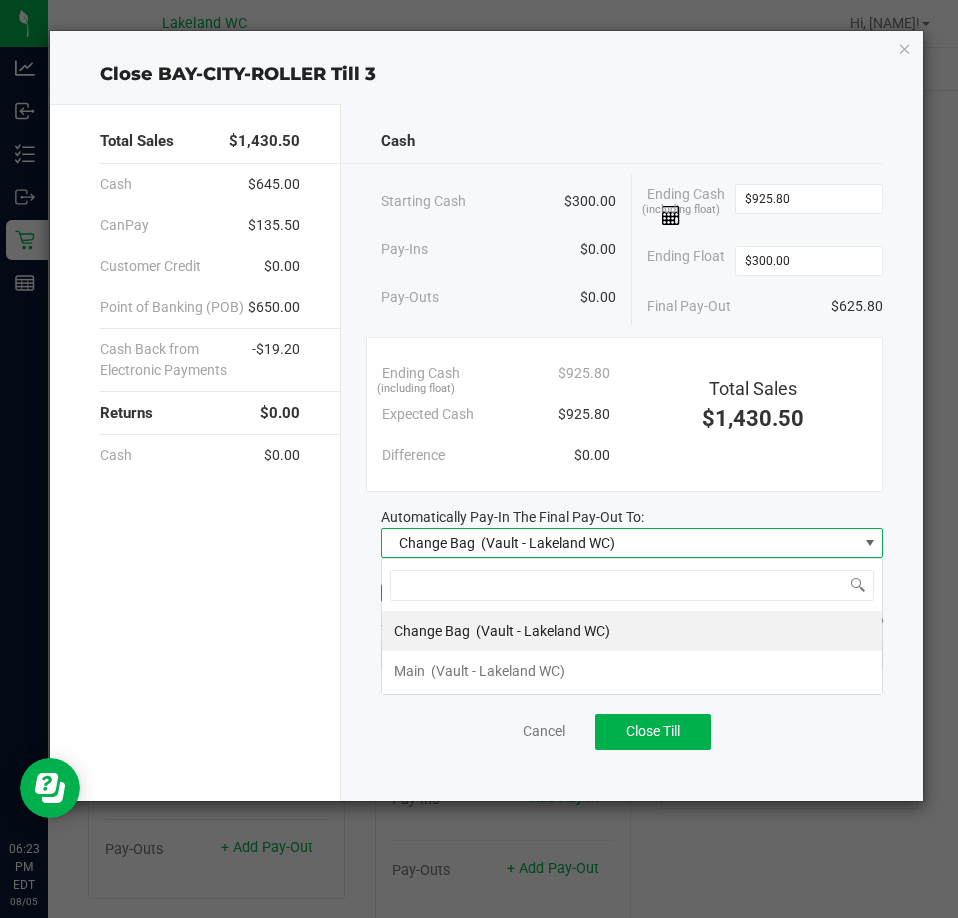 scroll, scrollTop: 99970, scrollLeft: 99498, axis: both 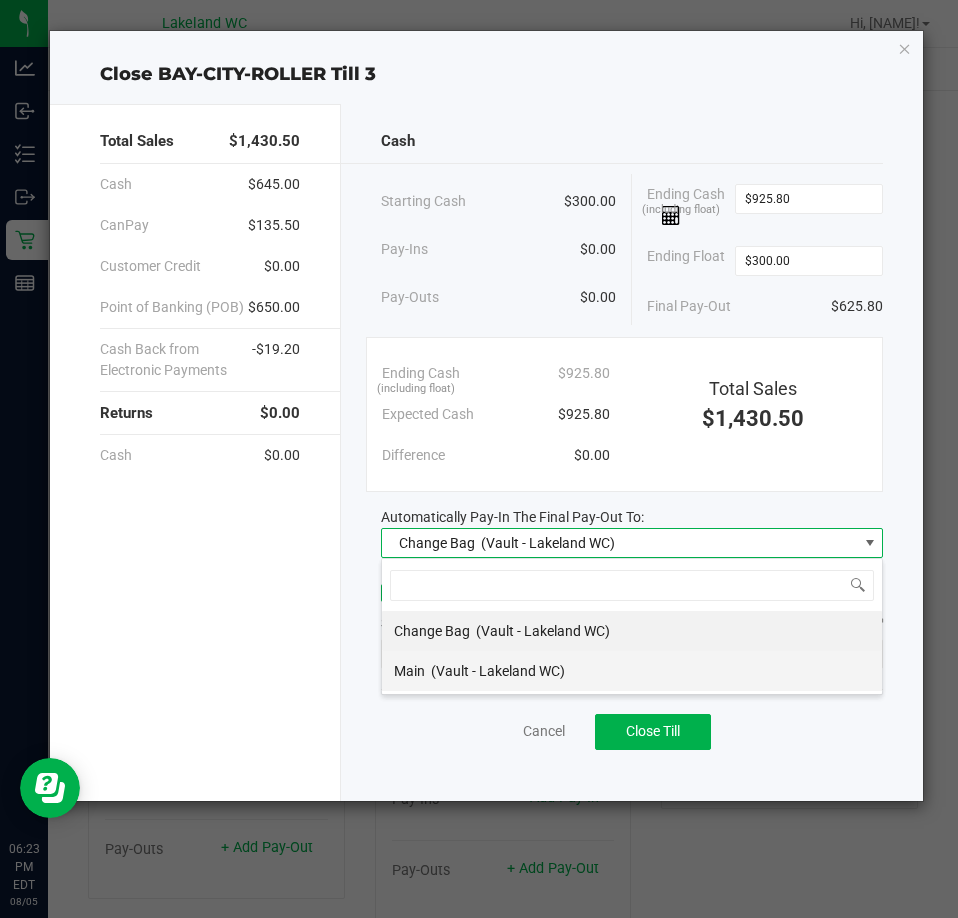 click on "(Vault - Lakeland WC)" at bounding box center (498, 671) 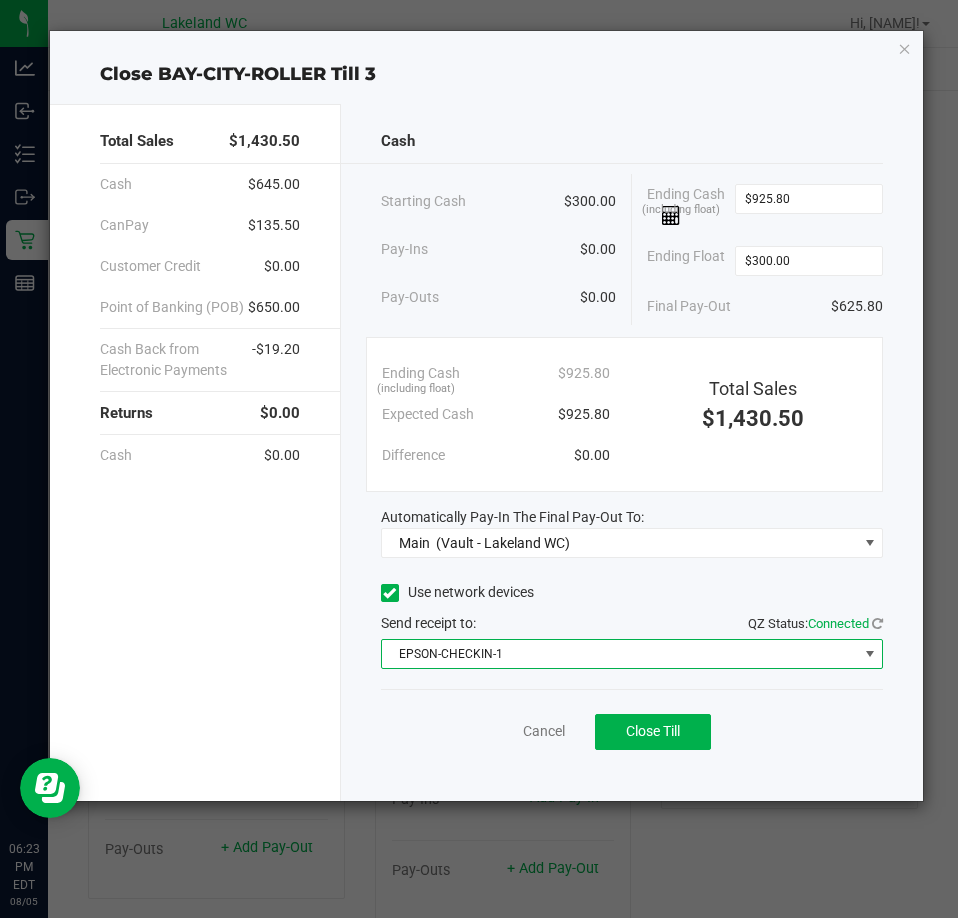 click on "EPSON-CHECKIN-1" at bounding box center (619, 654) 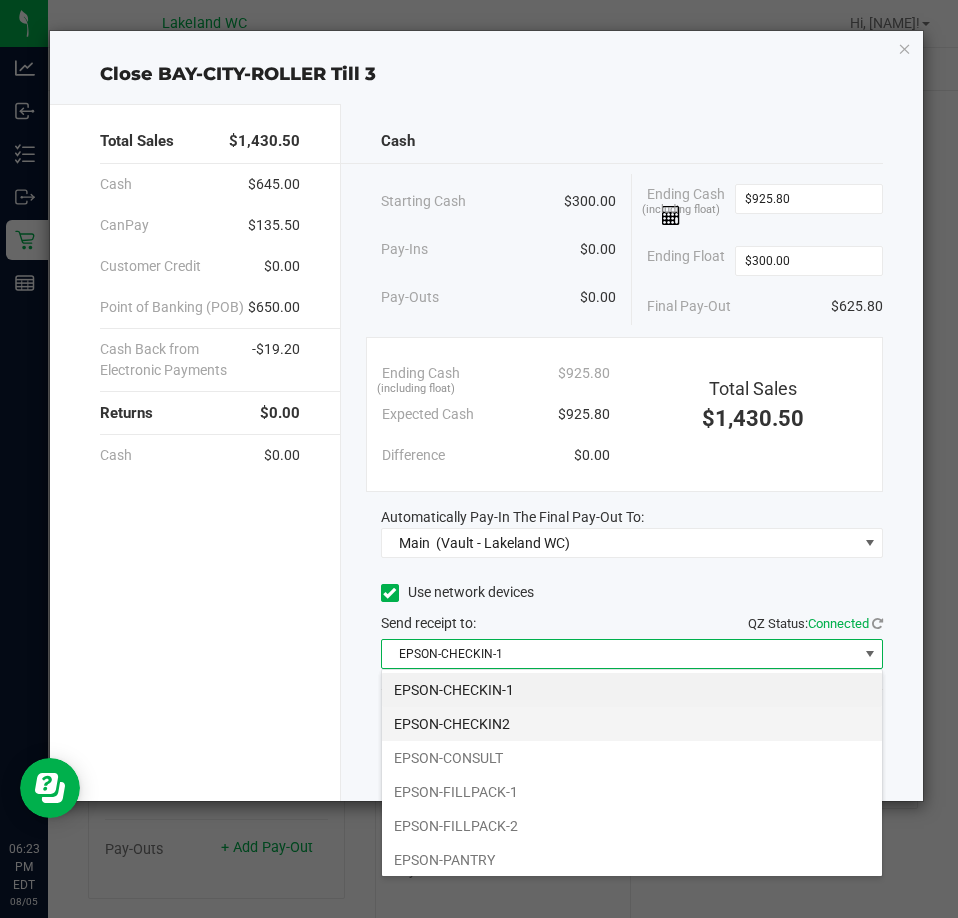 scroll, scrollTop: 99970, scrollLeft: 99498, axis: both 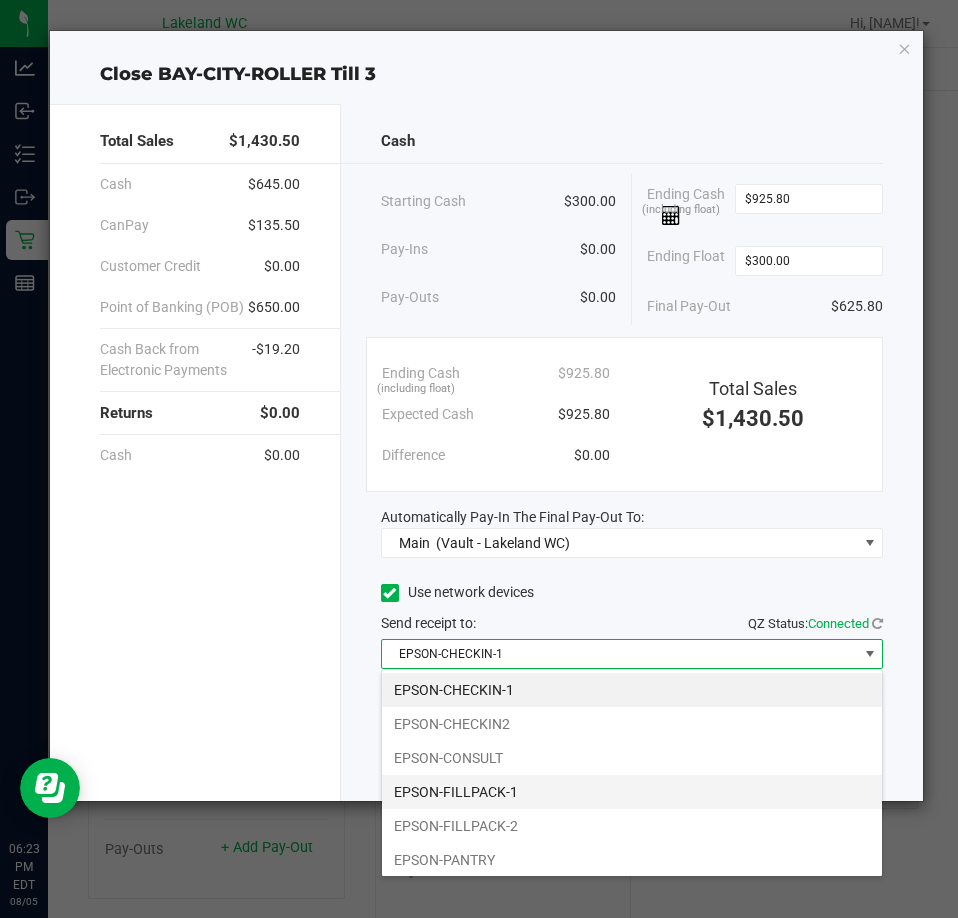 click on "EPSON-FILLPACK-1" at bounding box center [632, 792] 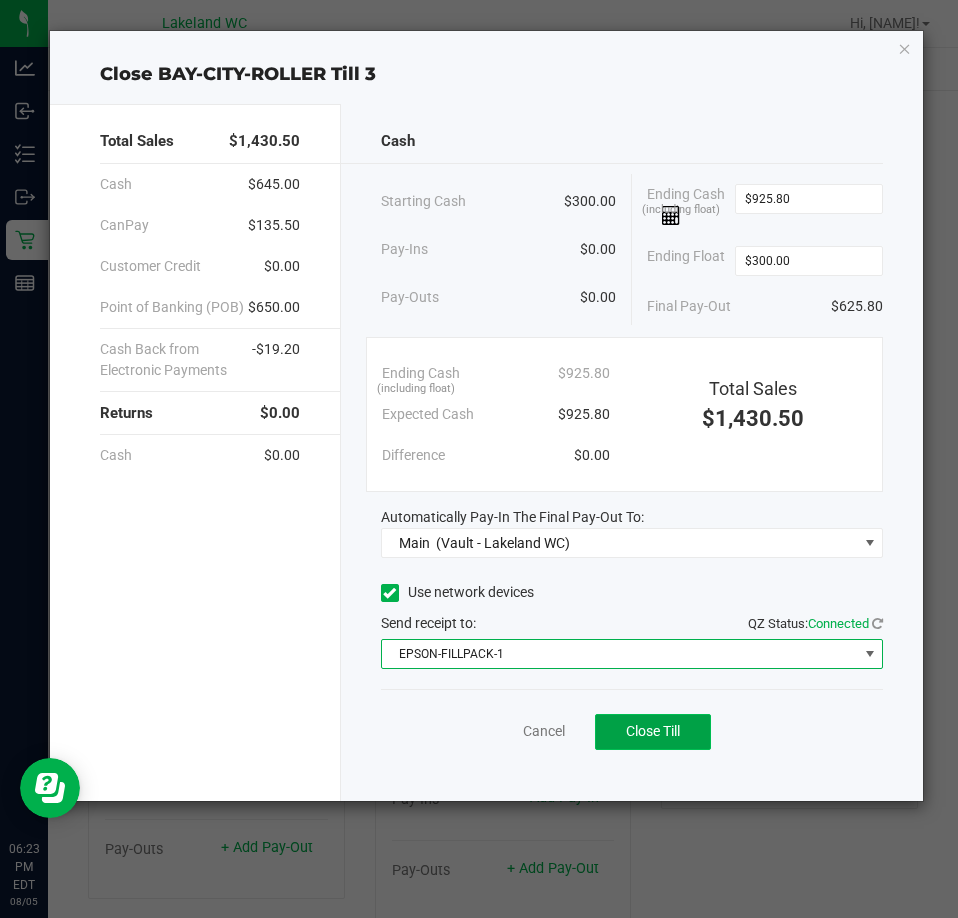 click on "Close Till" 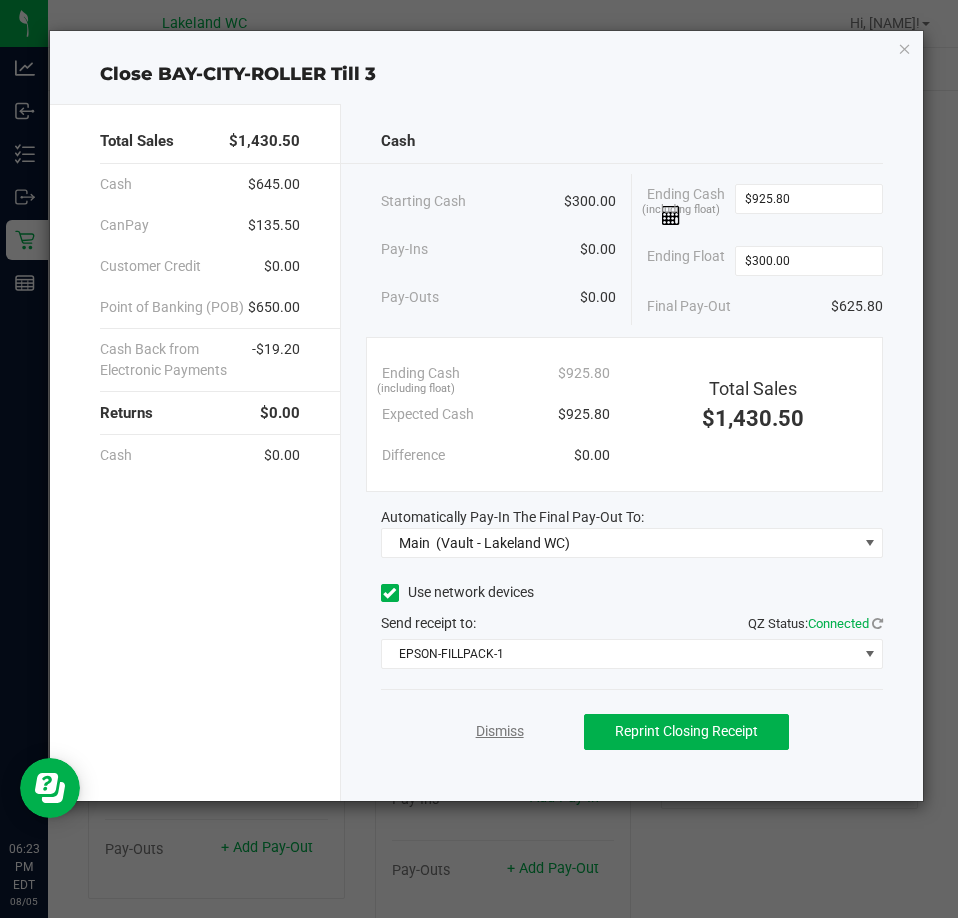click on "Dismiss" 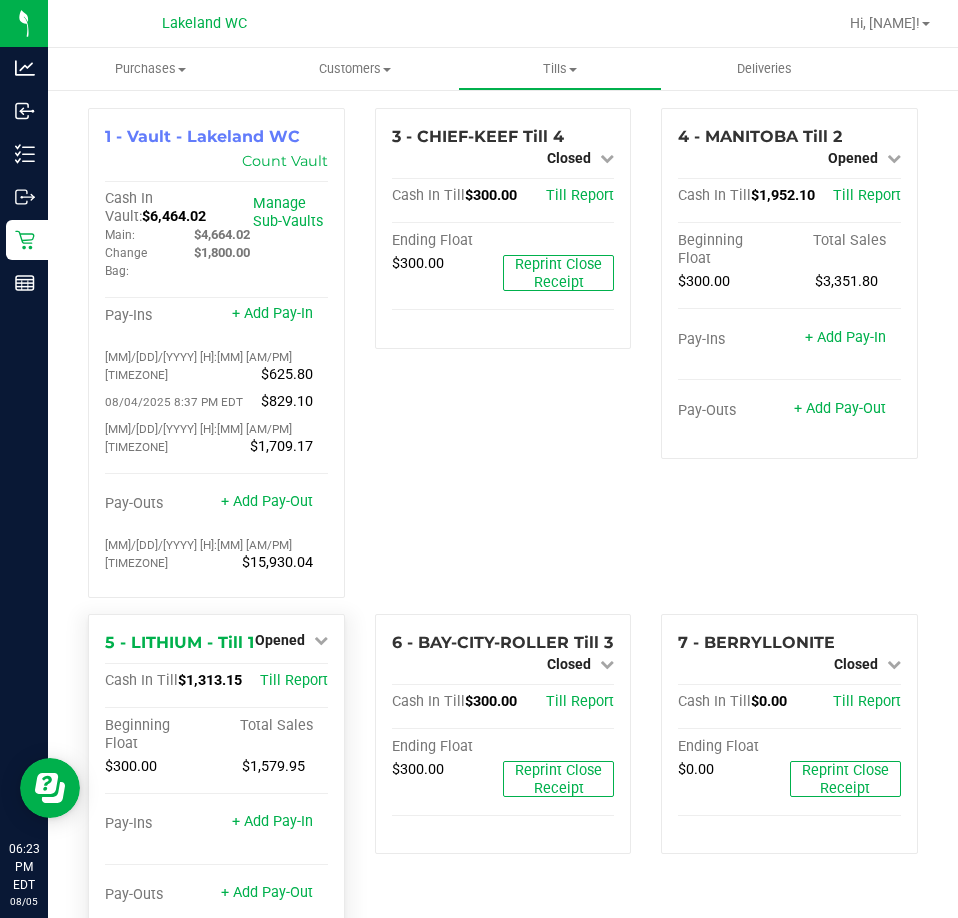 scroll, scrollTop: 33, scrollLeft: 0, axis: vertical 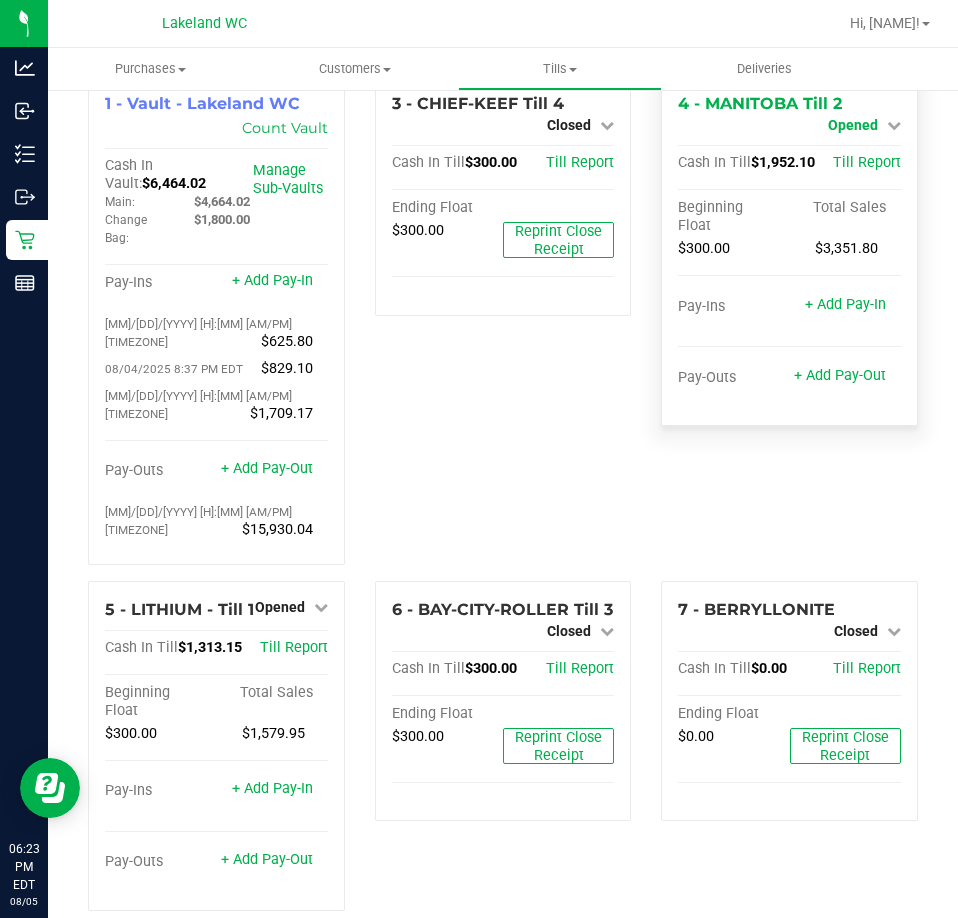 click on "Opened" at bounding box center [853, 125] 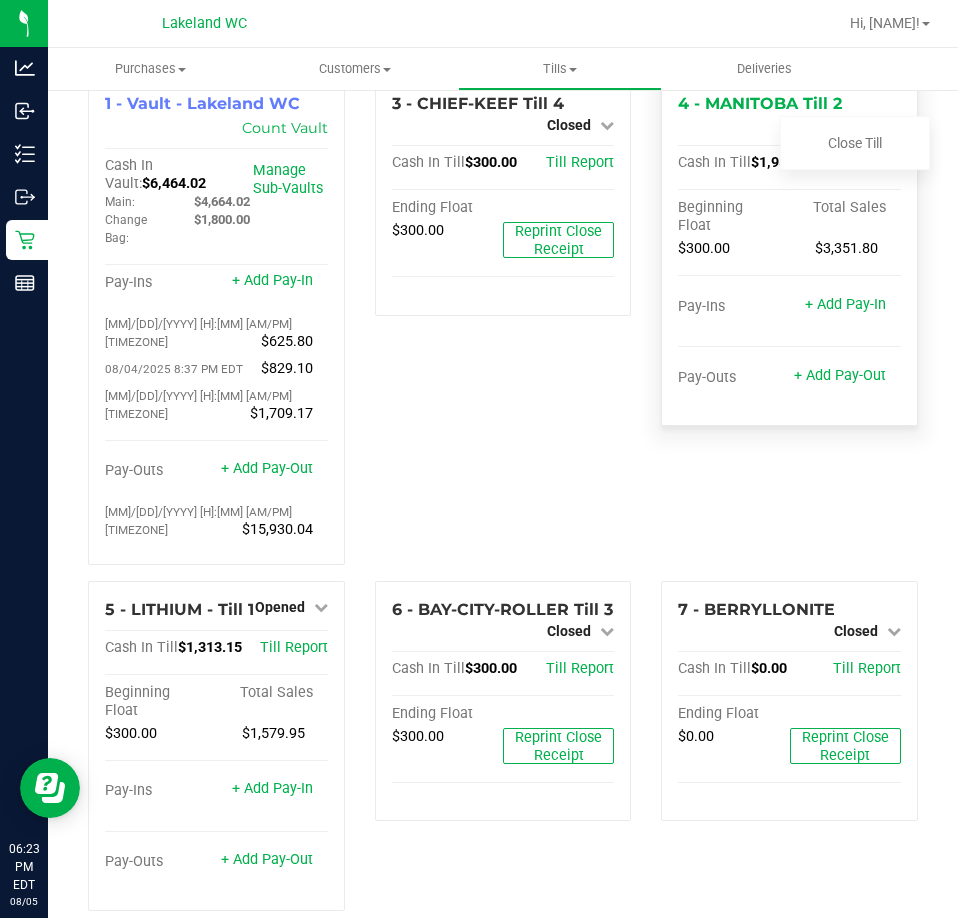 click on "Close Till" at bounding box center (855, 143) 